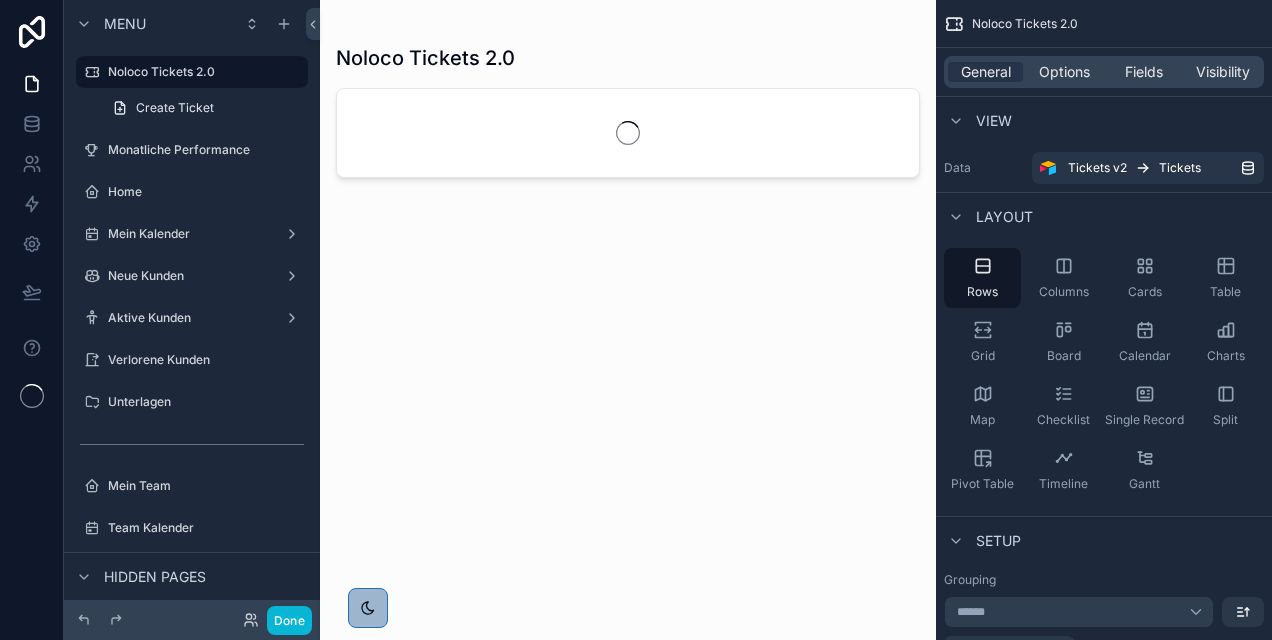 scroll, scrollTop: 0, scrollLeft: 0, axis: both 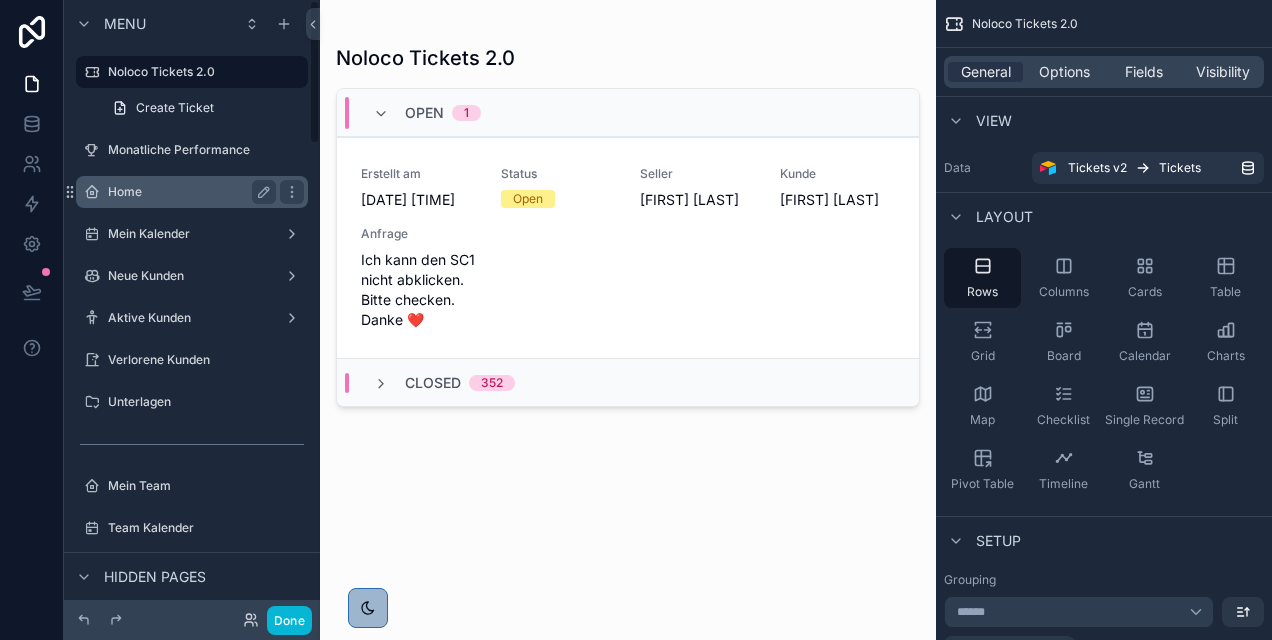 click on "Home" at bounding box center (188, 192) 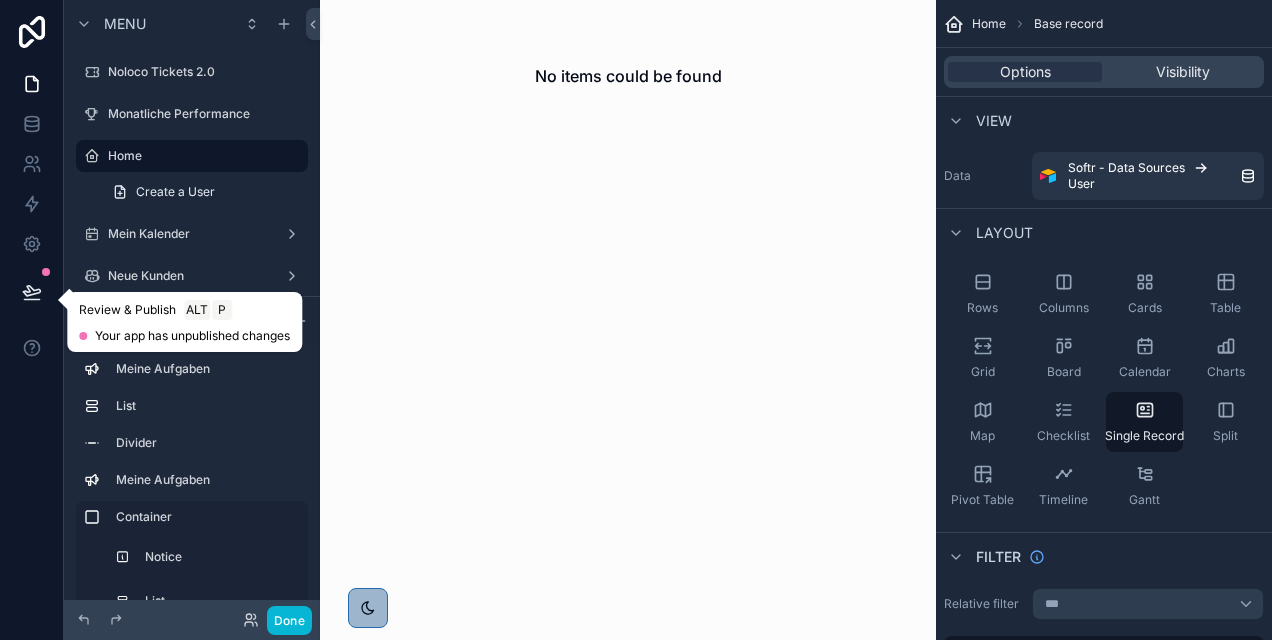 click at bounding box center [32, 292] 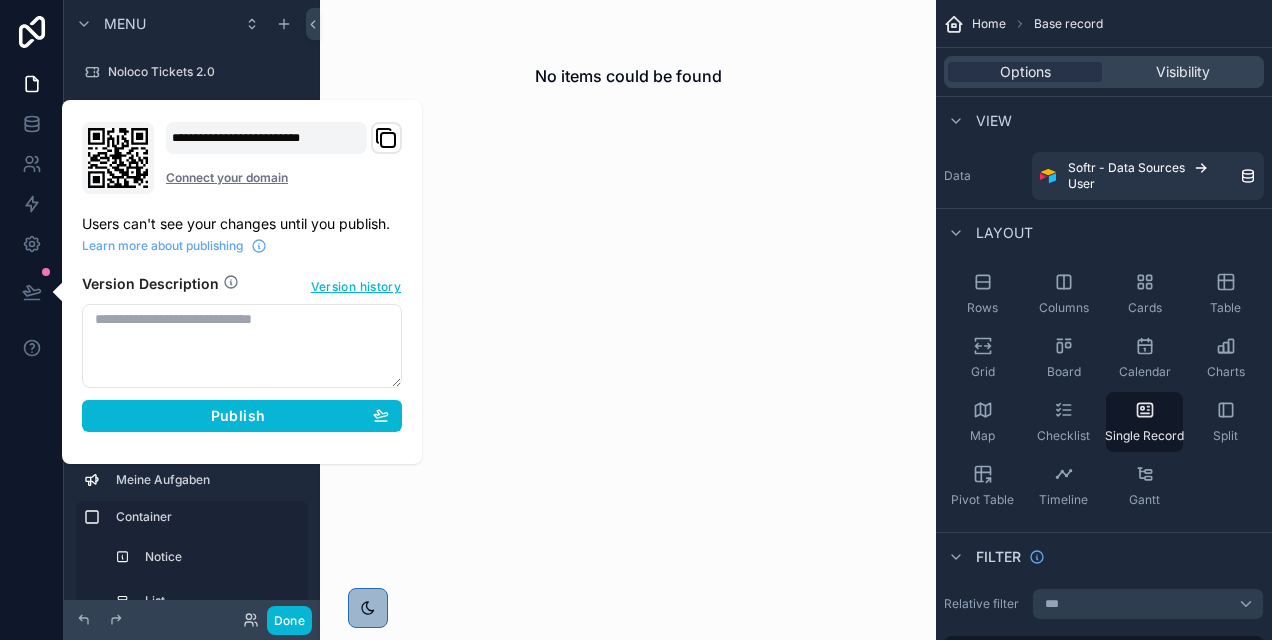 click on "No items could be found" at bounding box center [628, 320] 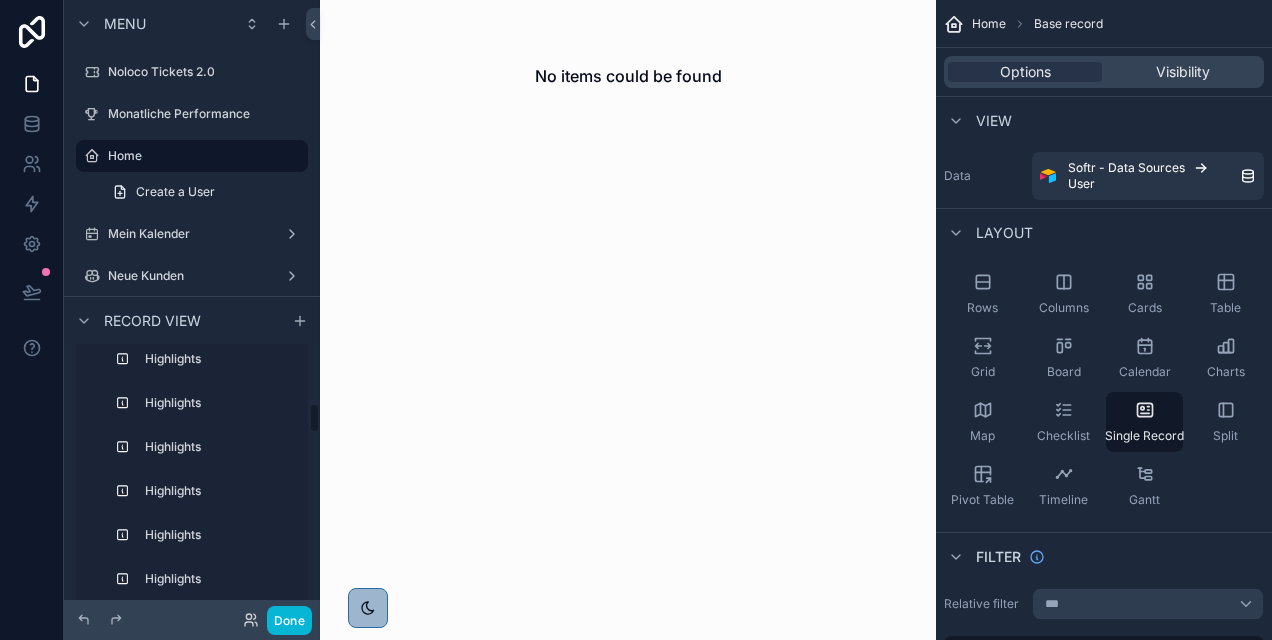 scroll, scrollTop: 499, scrollLeft: 0, axis: vertical 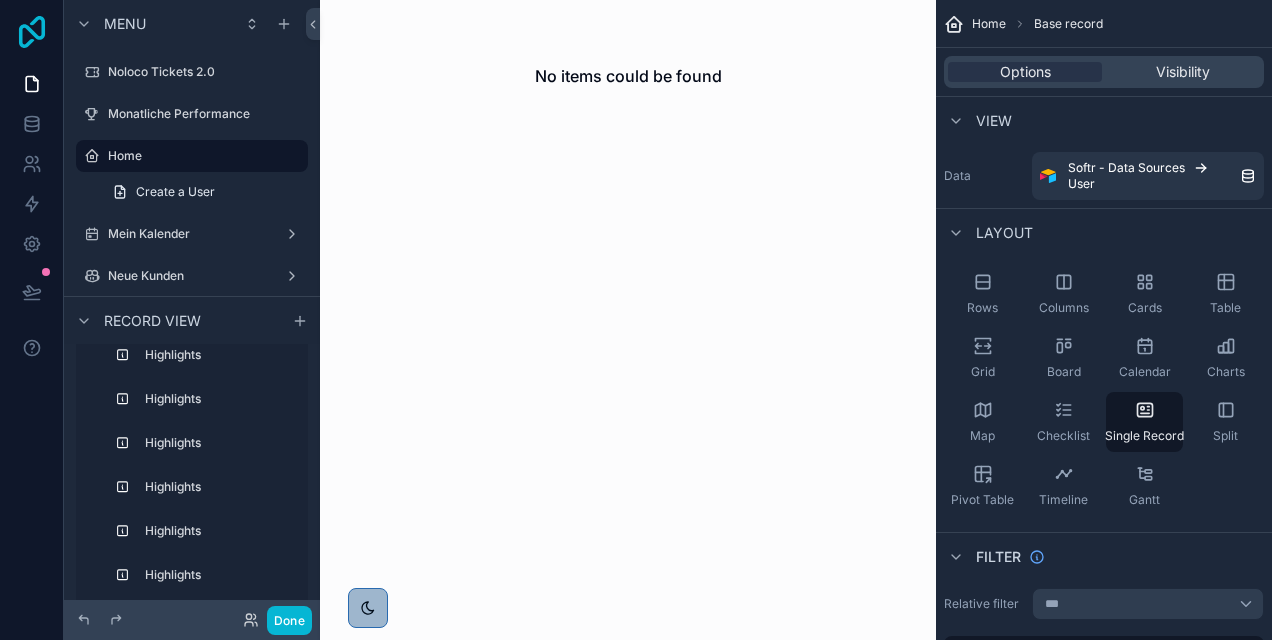 click 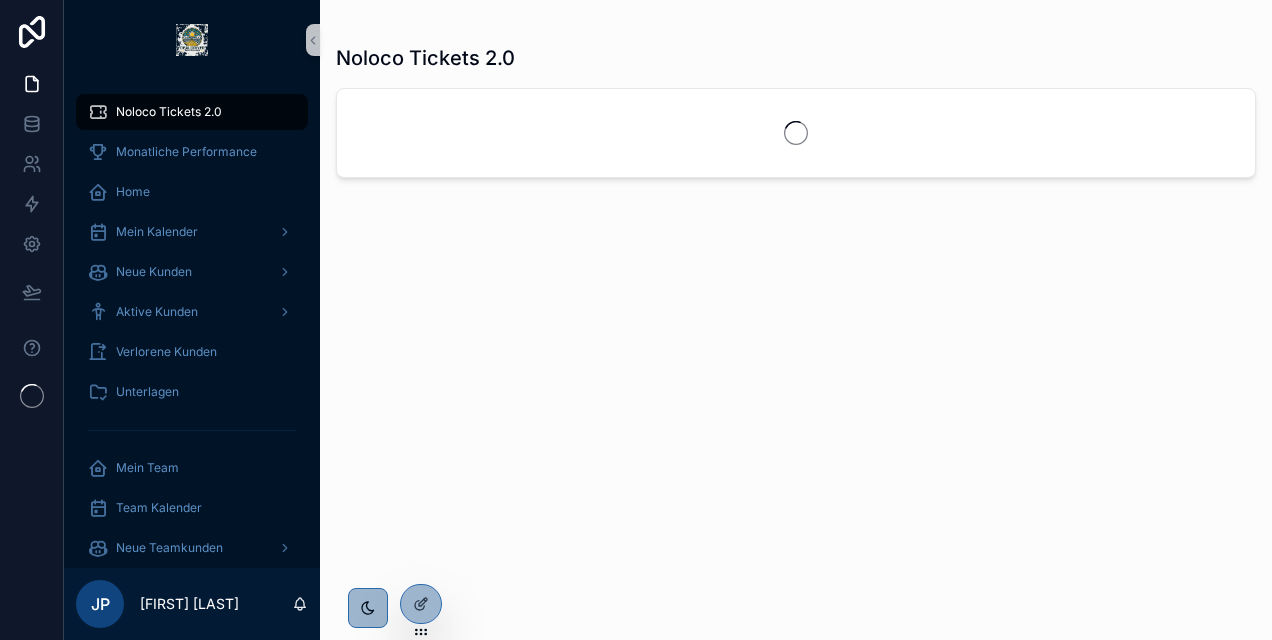 scroll, scrollTop: 0, scrollLeft: 0, axis: both 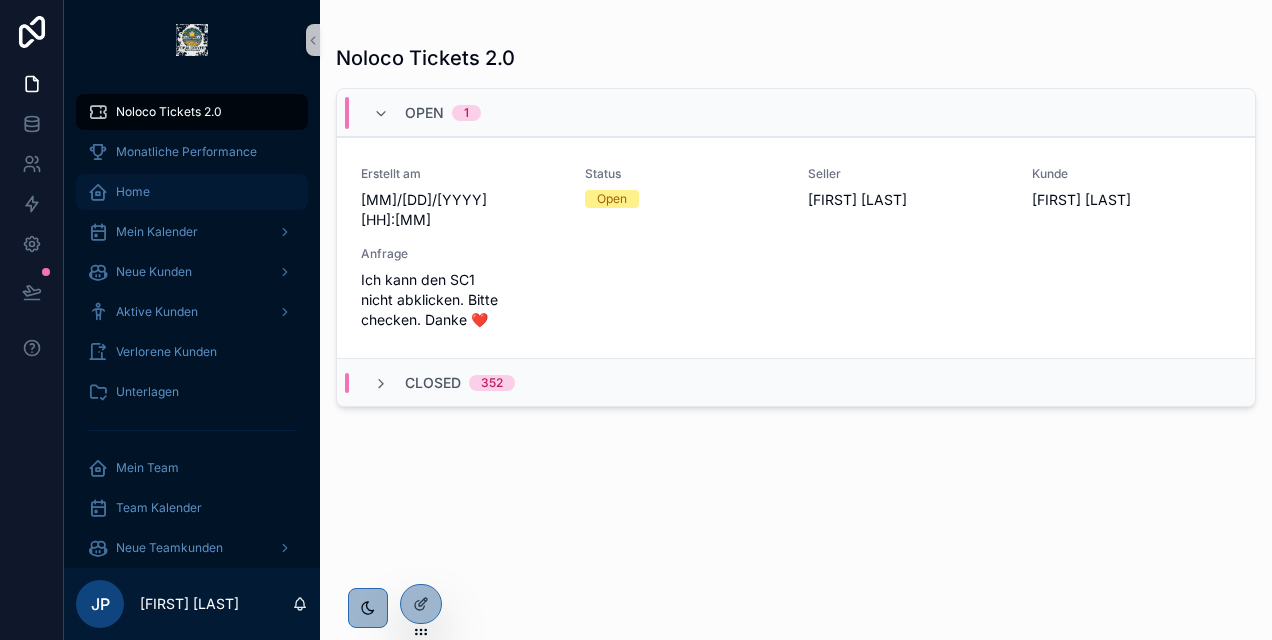 click on "Home" at bounding box center (192, 192) 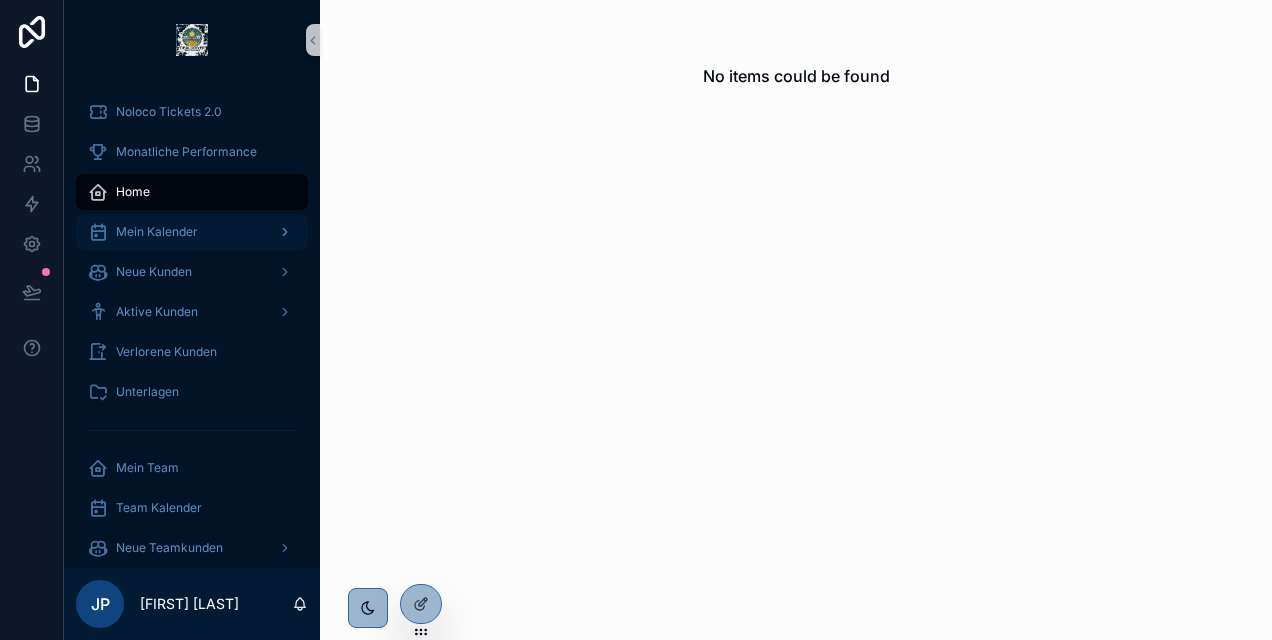click on "Mein Kalender" at bounding box center (157, 232) 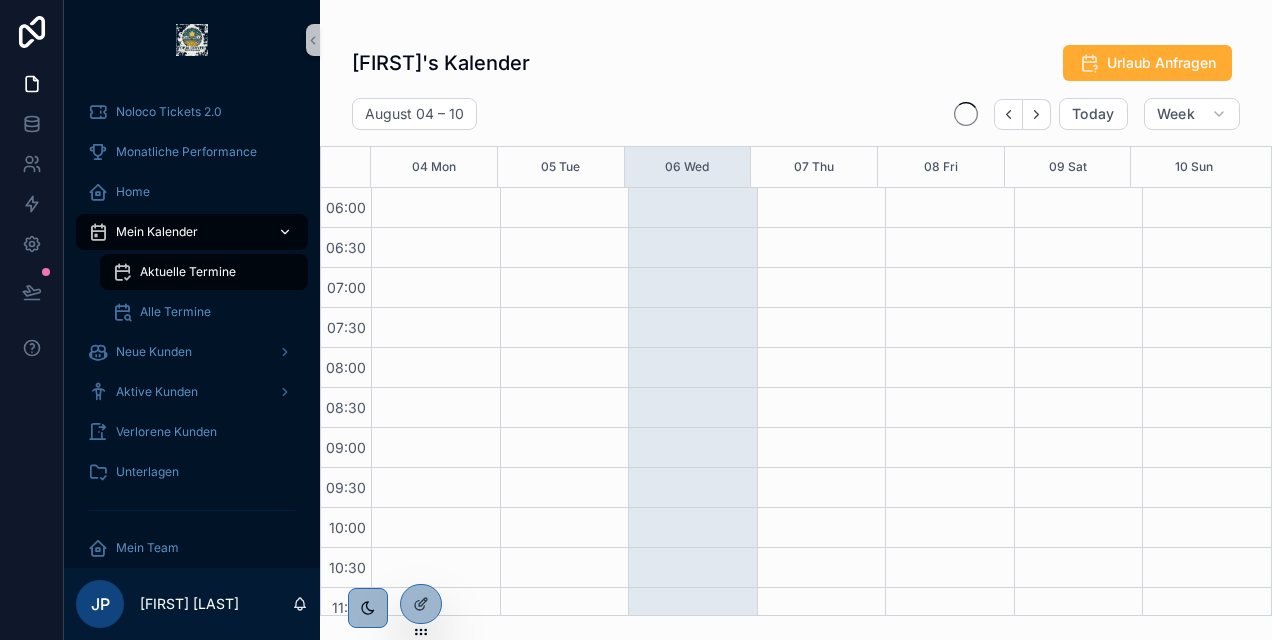 scroll, scrollTop: 480, scrollLeft: 0, axis: vertical 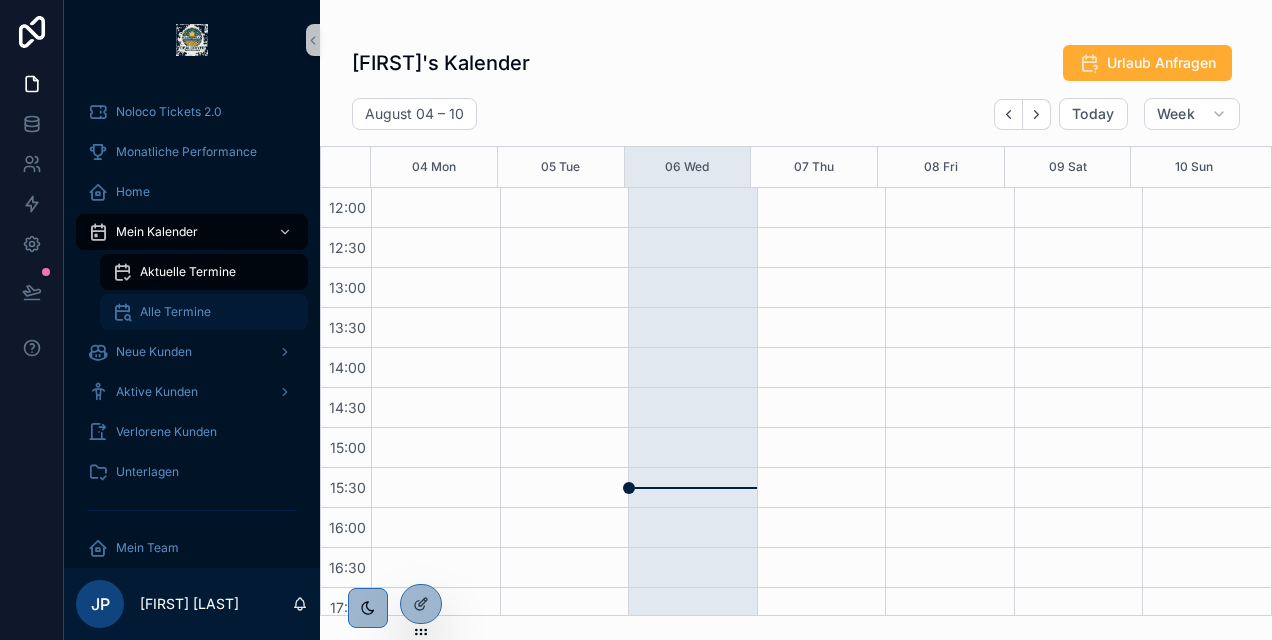 click on "Alle Termine" at bounding box center [204, 312] 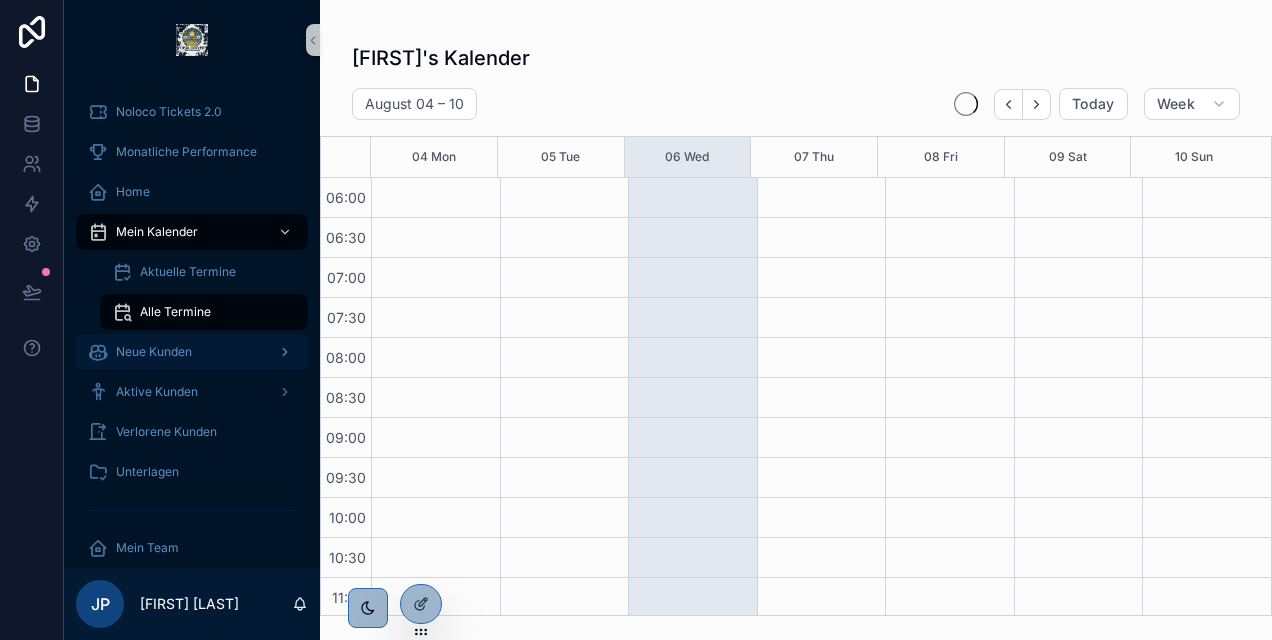 scroll, scrollTop: 480, scrollLeft: 0, axis: vertical 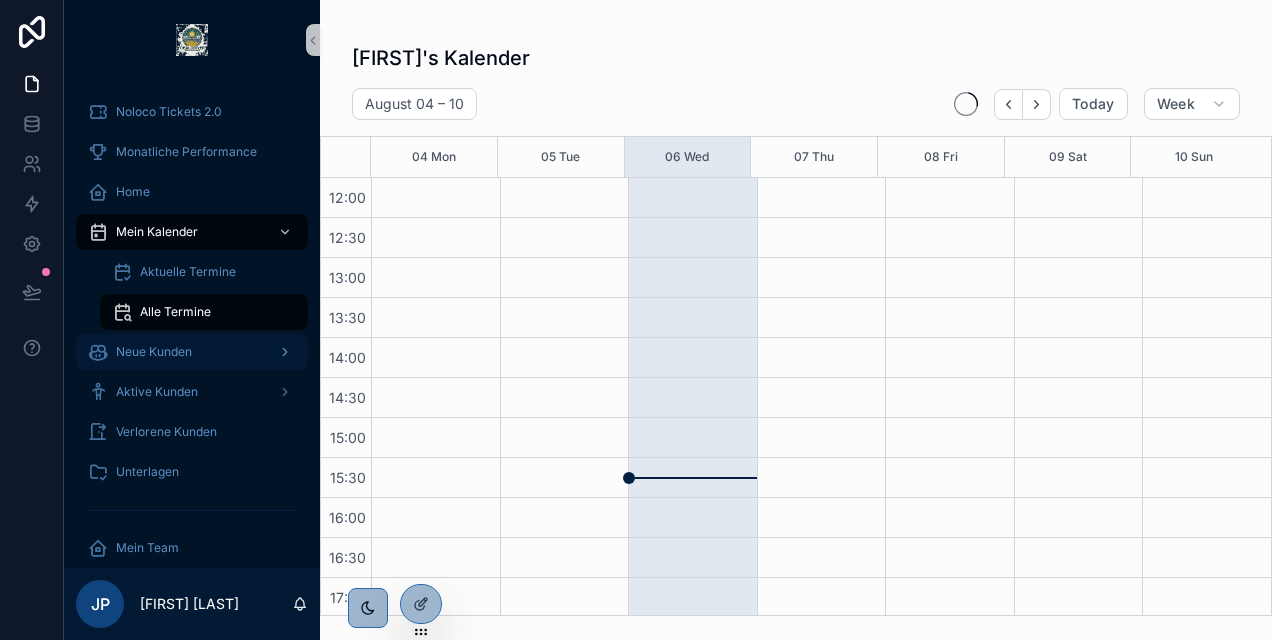 click on "Neue Kunden" at bounding box center [192, 352] 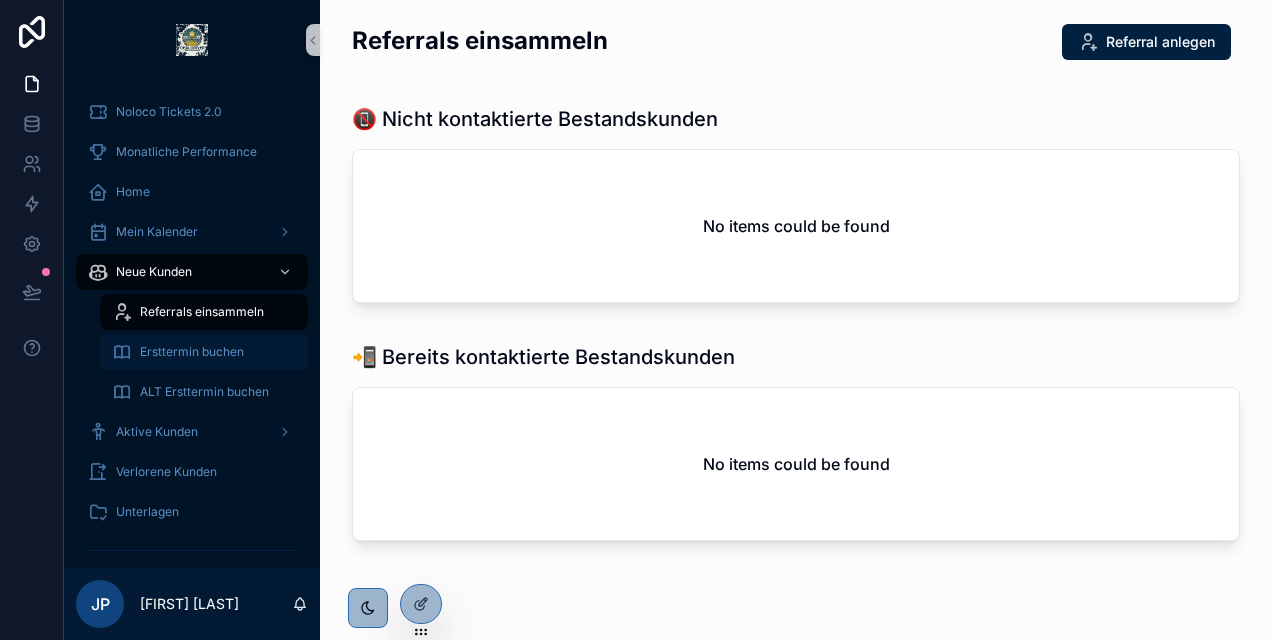 click on "Ersttermin buchen" at bounding box center (192, 352) 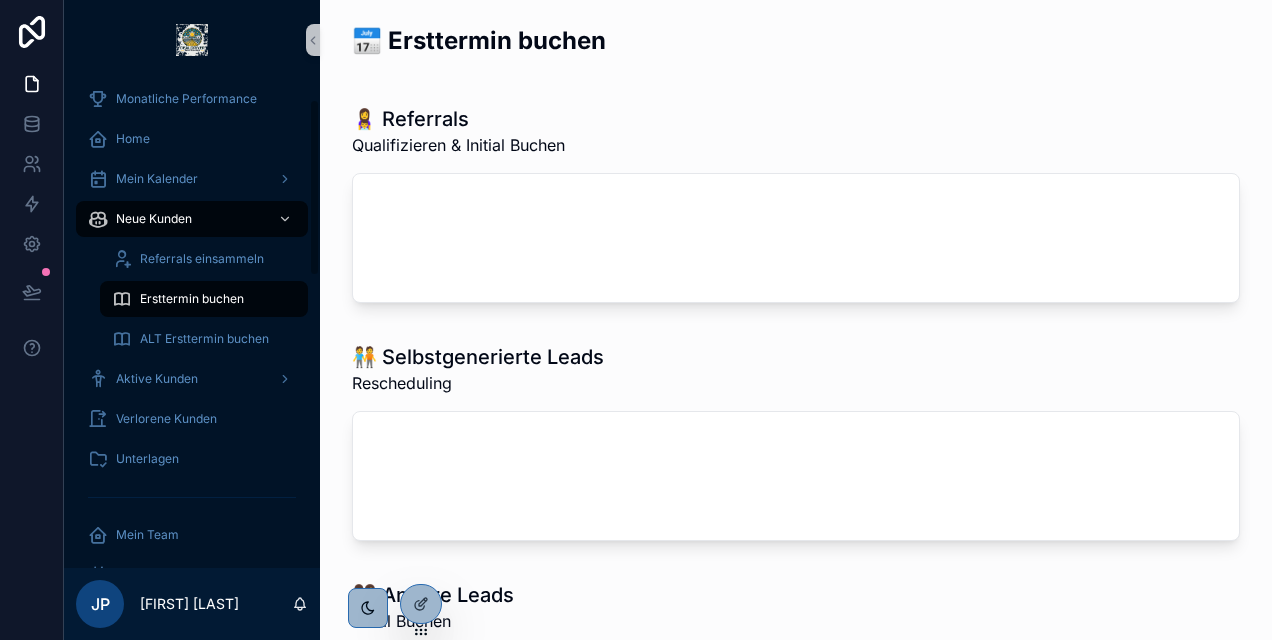 scroll, scrollTop: 54, scrollLeft: 0, axis: vertical 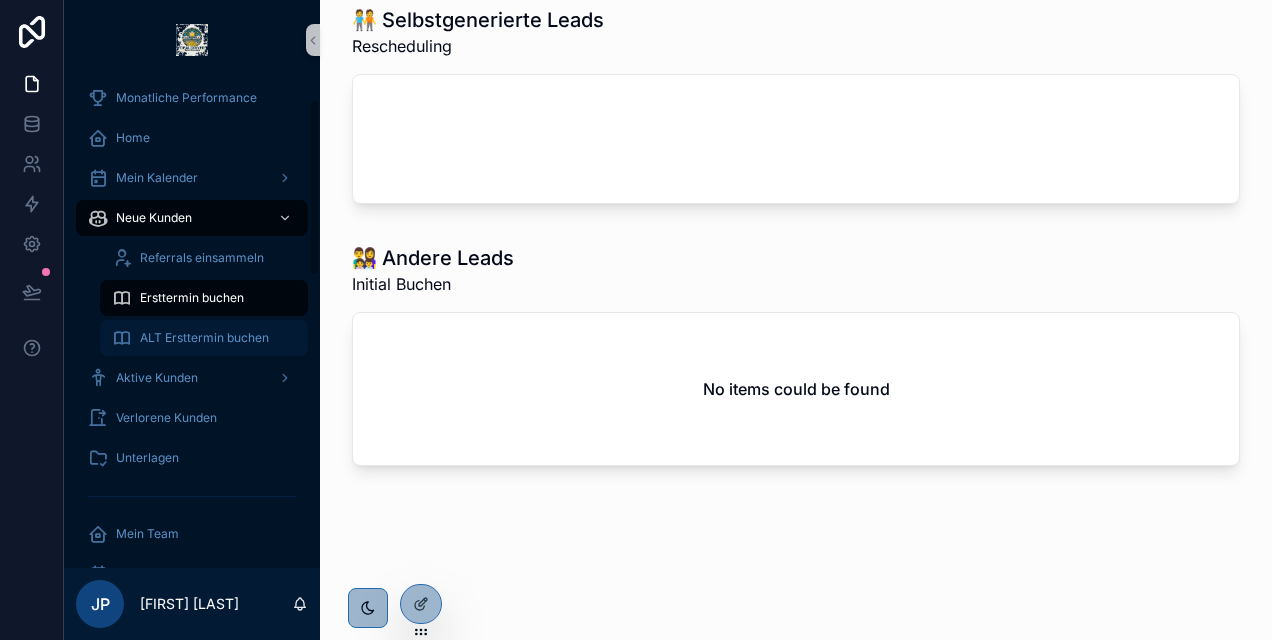 click on "ALT Ersttermin buchen" at bounding box center [204, 338] 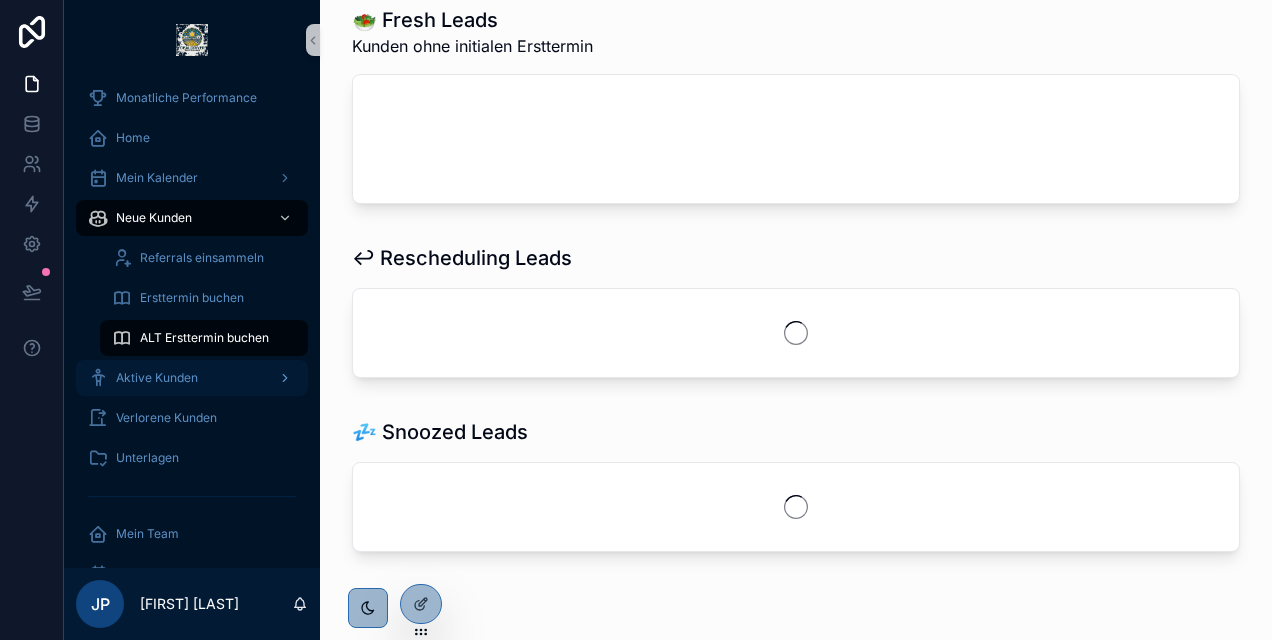 click on "Aktive Kunden" at bounding box center [157, 378] 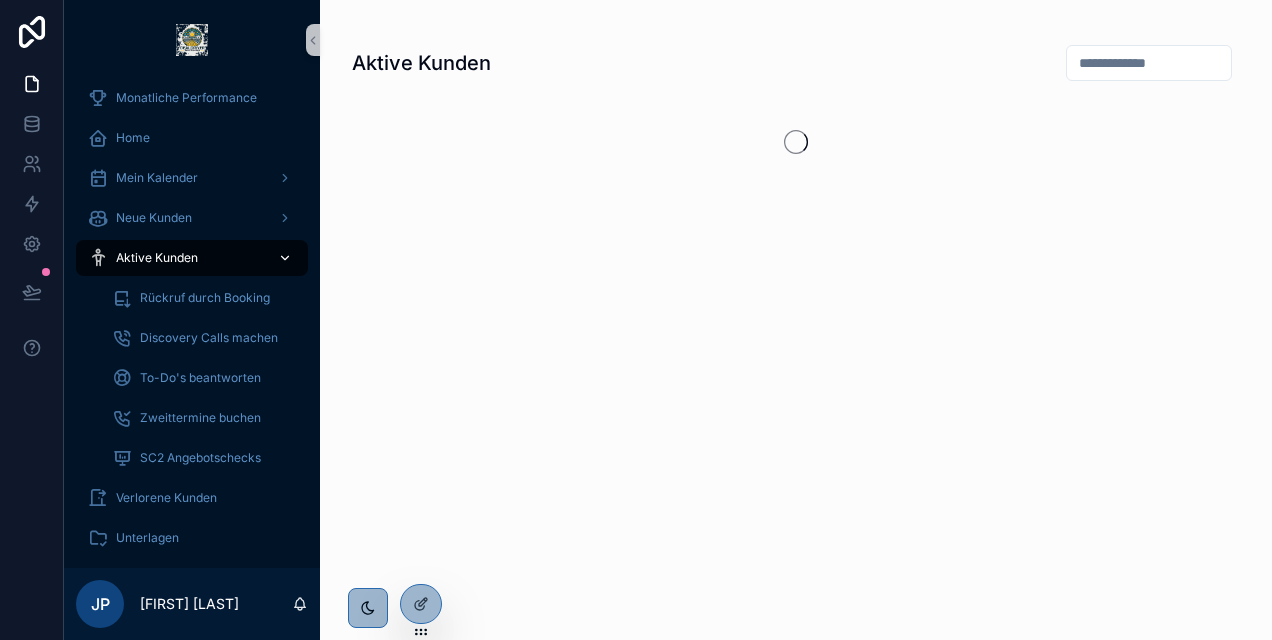 scroll, scrollTop: 0, scrollLeft: 0, axis: both 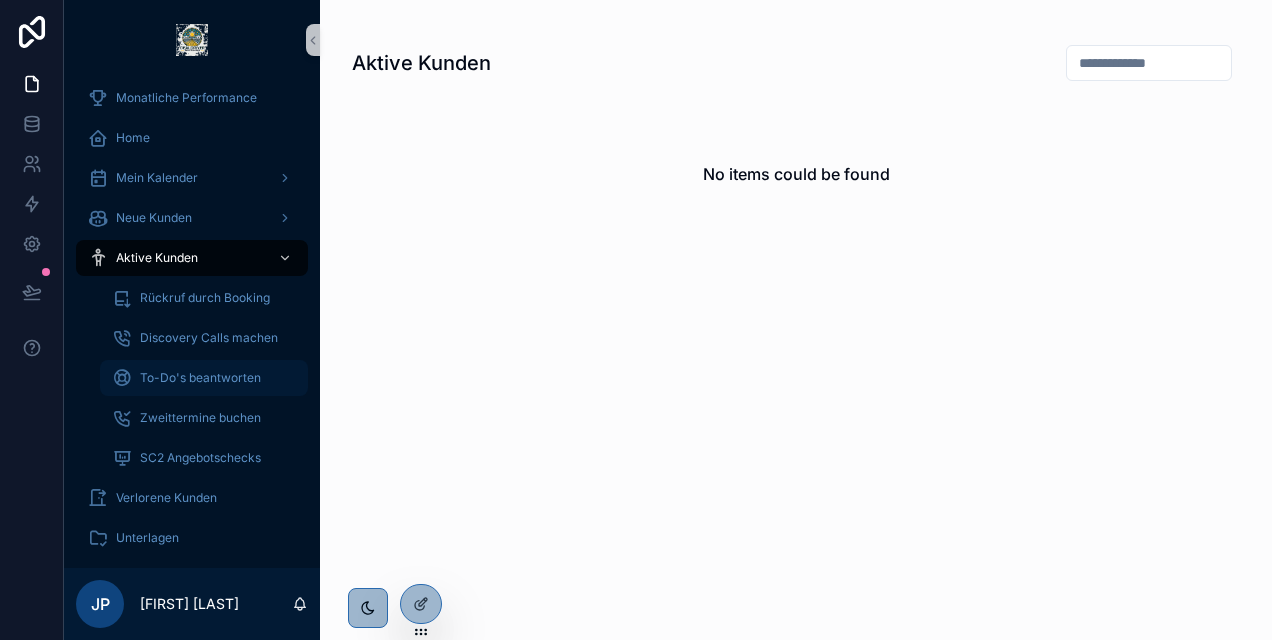 click on "To-Do's beantworten" at bounding box center (200, 378) 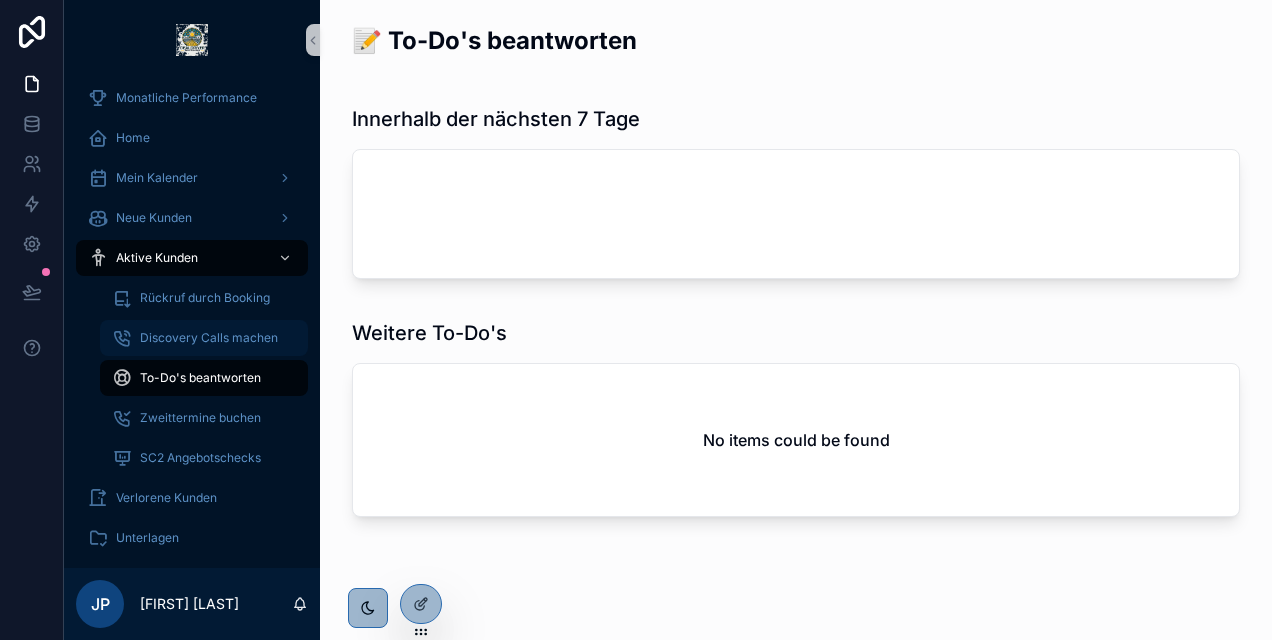 click on "Discovery Calls machen" at bounding box center (209, 338) 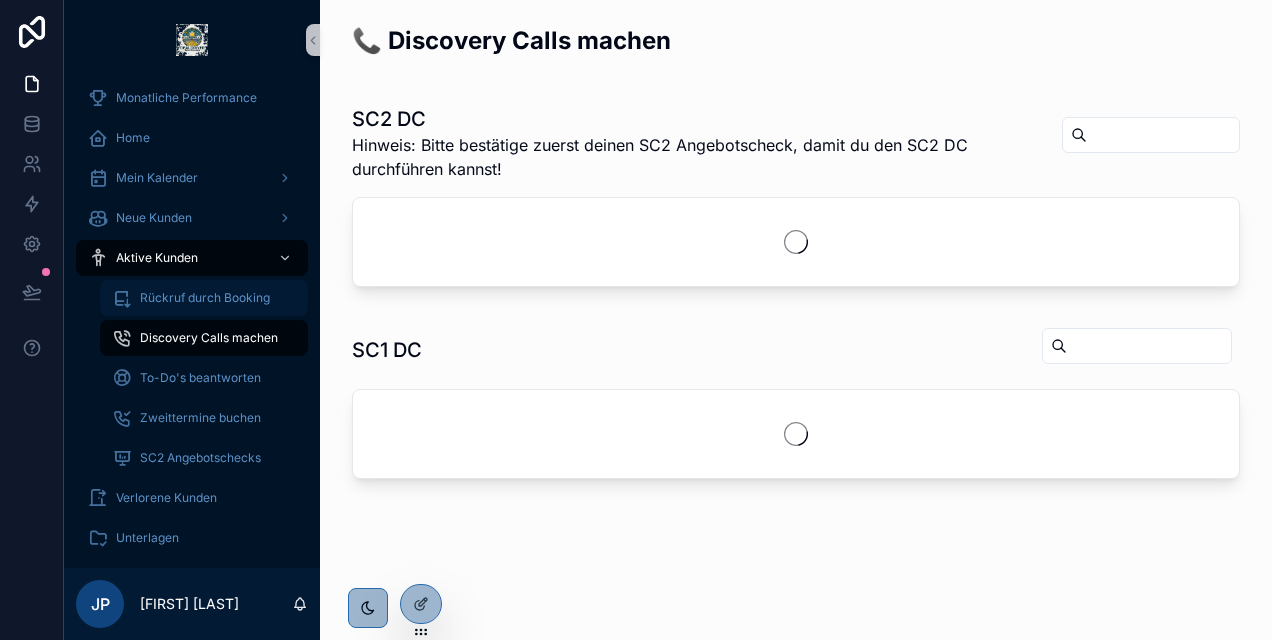 click on "Rückruf durch Booking" at bounding box center [204, 298] 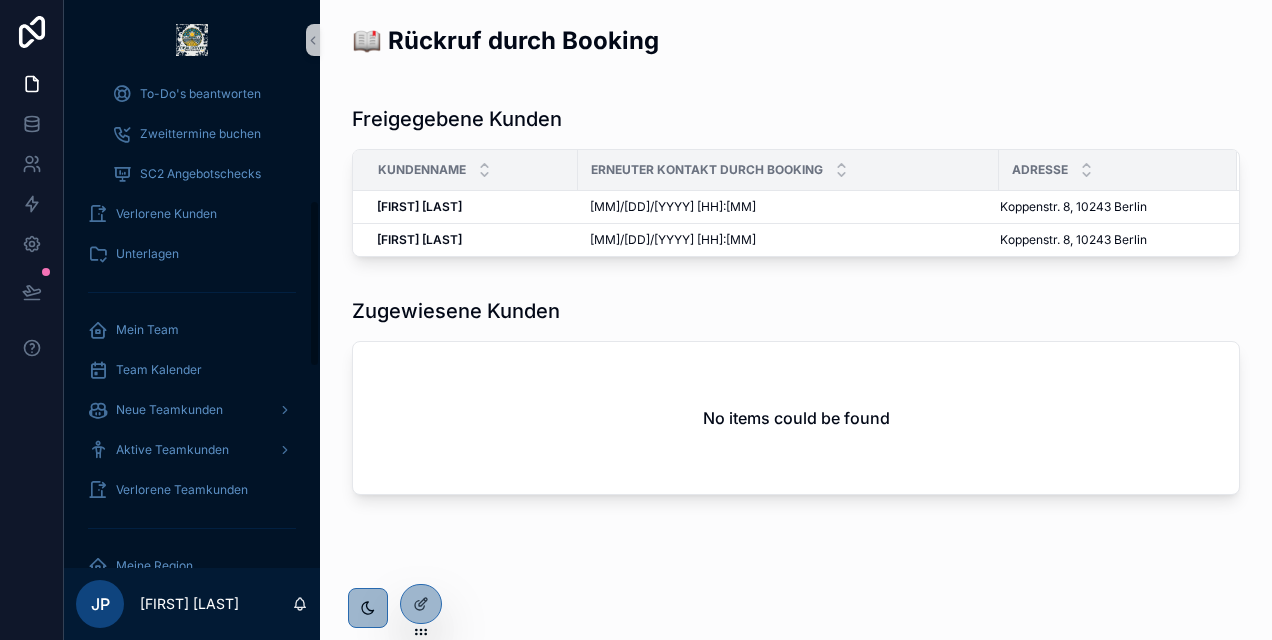 scroll, scrollTop: 404, scrollLeft: 0, axis: vertical 